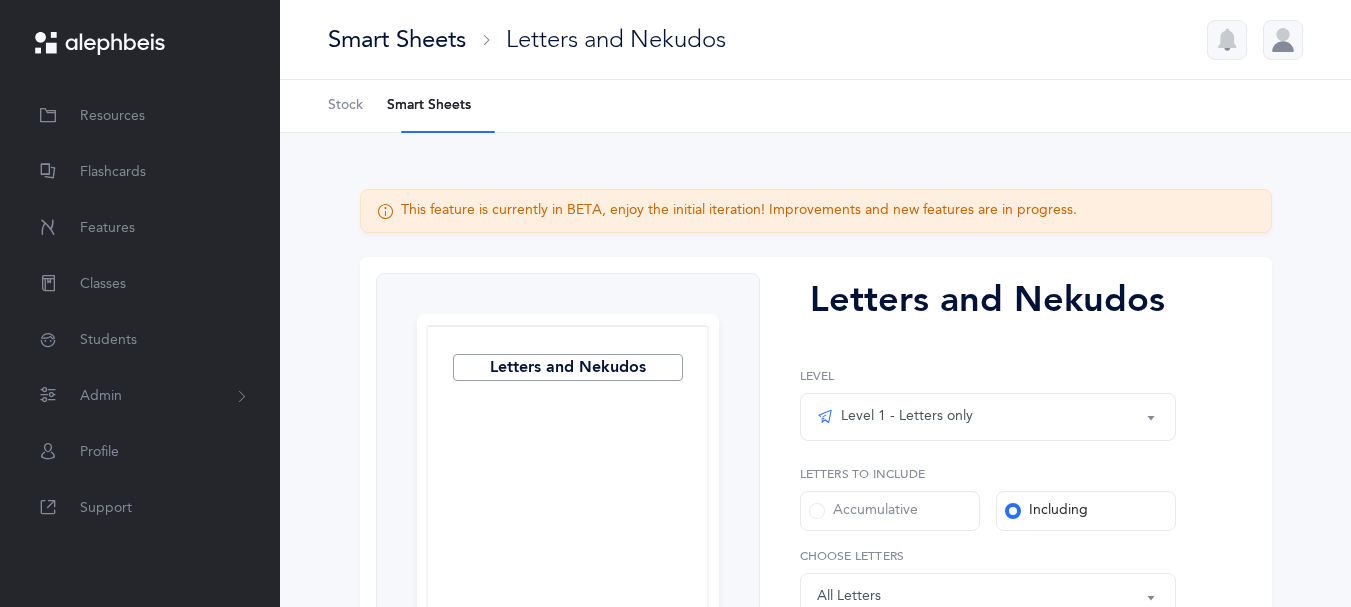 scroll, scrollTop: 0, scrollLeft: 0, axis: both 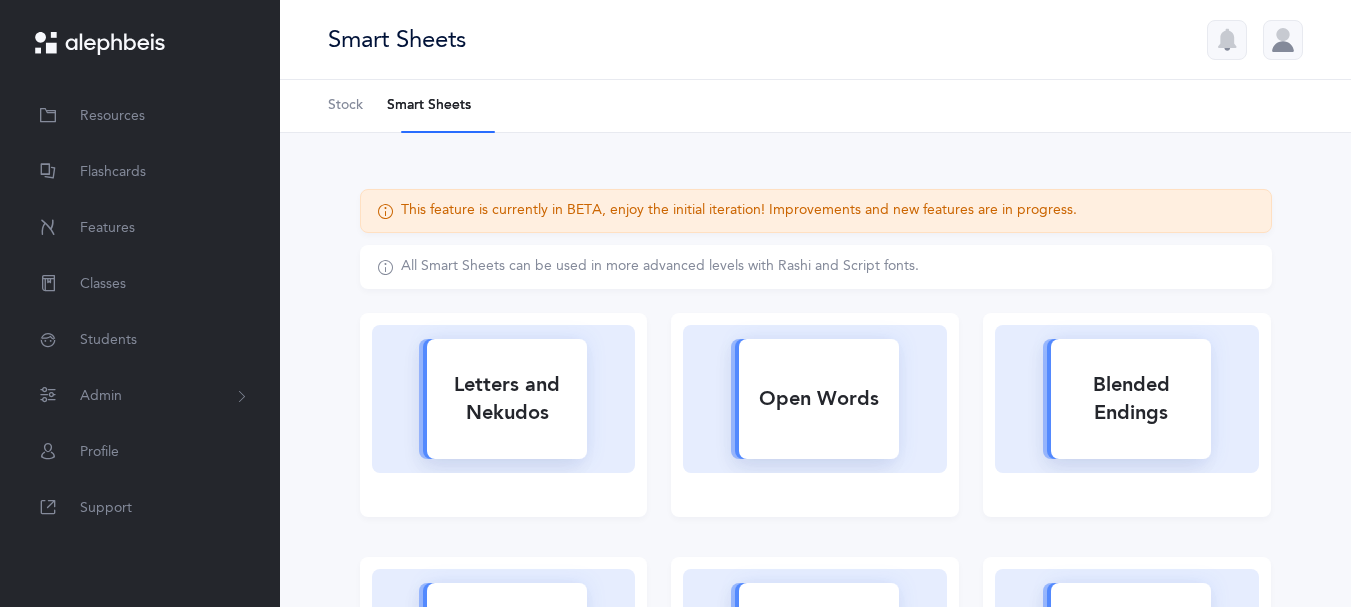 click on "Letters and Nekudos" at bounding box center (507, 399) 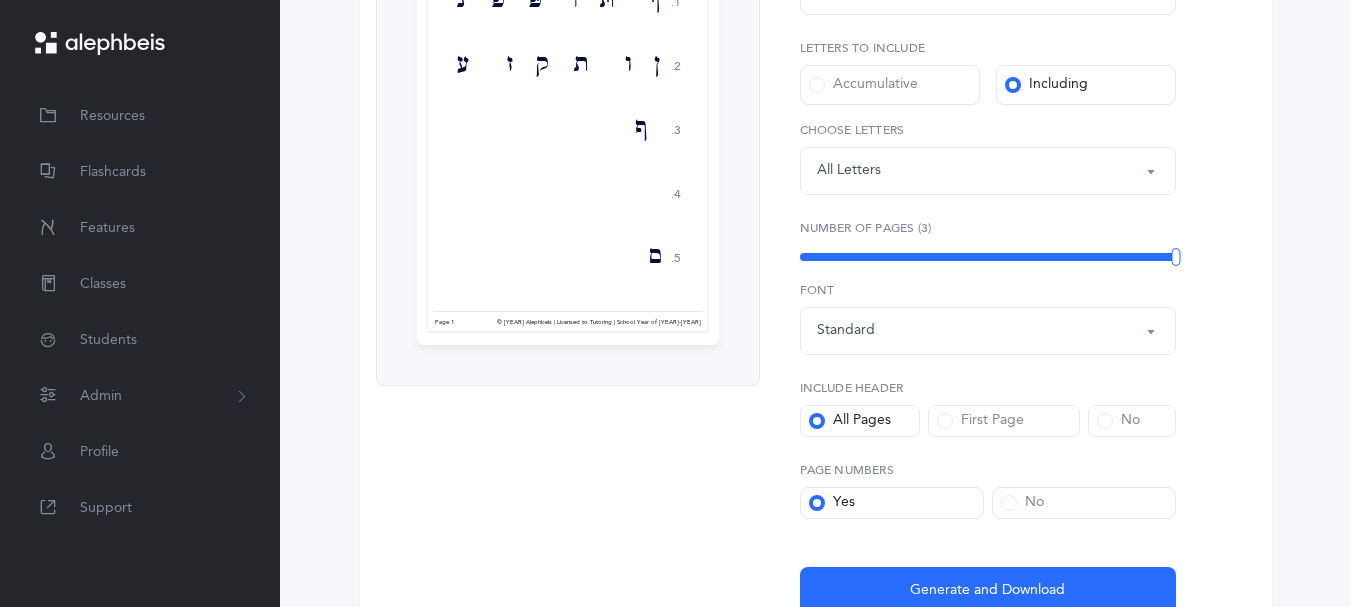 scroll, scrollTop: 653, scrollLeft: 0, axis: vertical 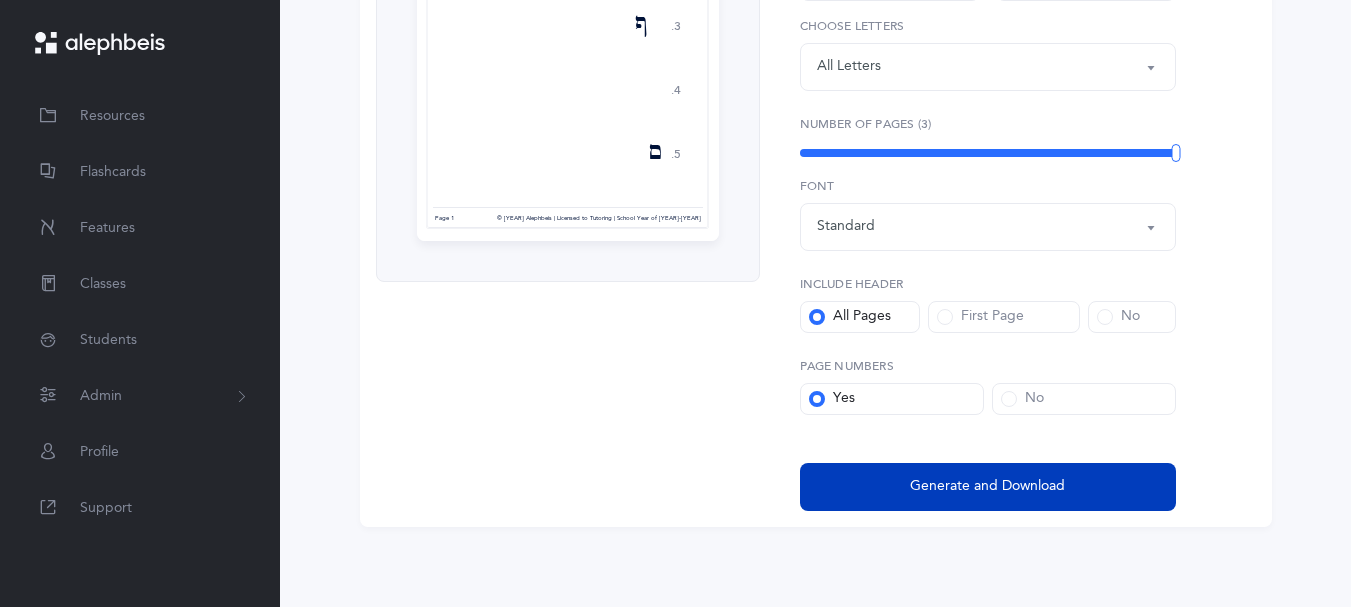 click on "Generate and Download" at bounding box center (987, 486) 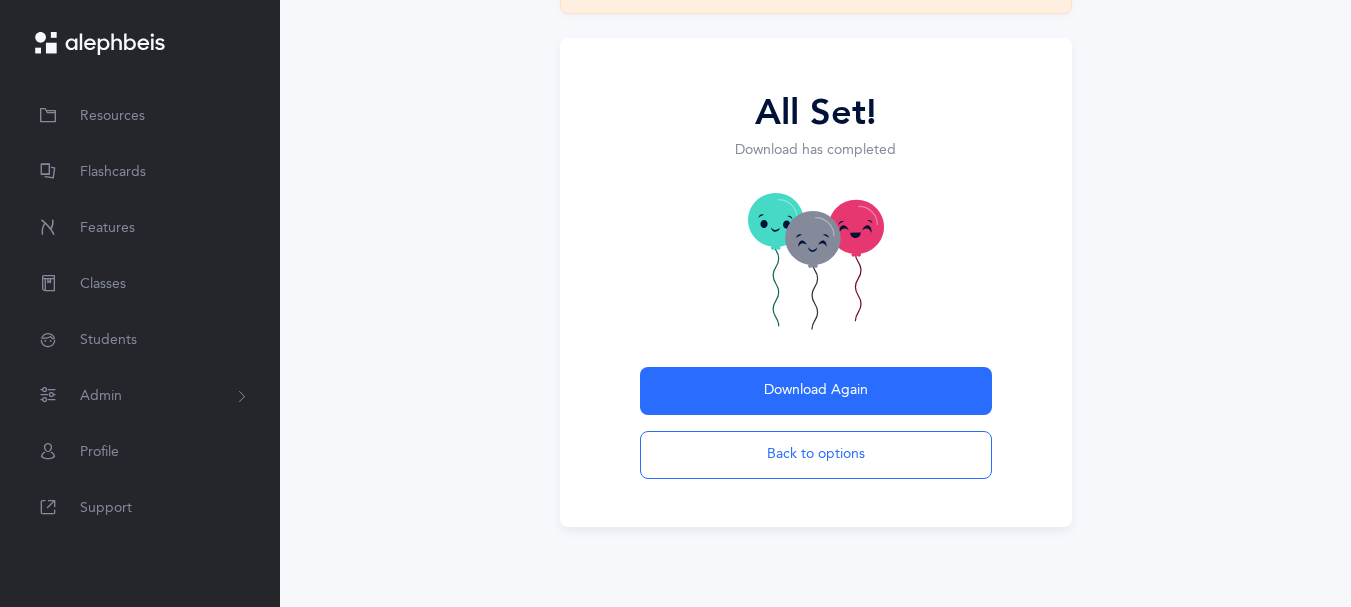 scroll, scrollTop: 238, scrollLeft: 0, axis: vertical 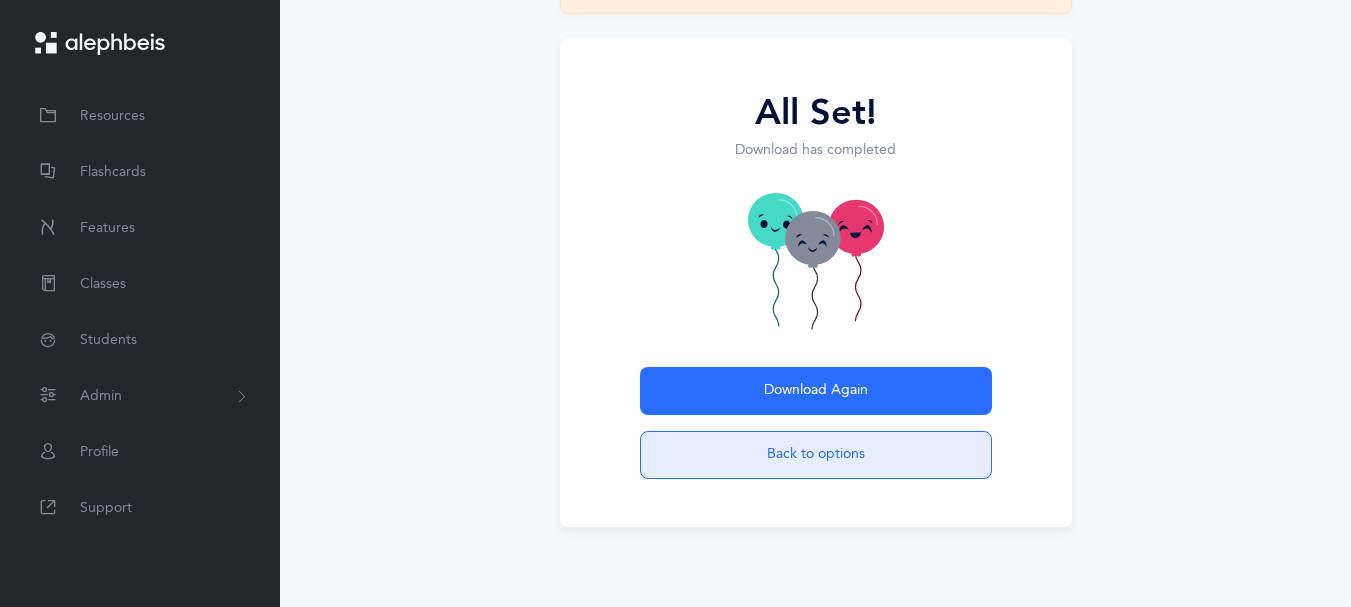 click on "Back to options" at bounding box center [816, 455] 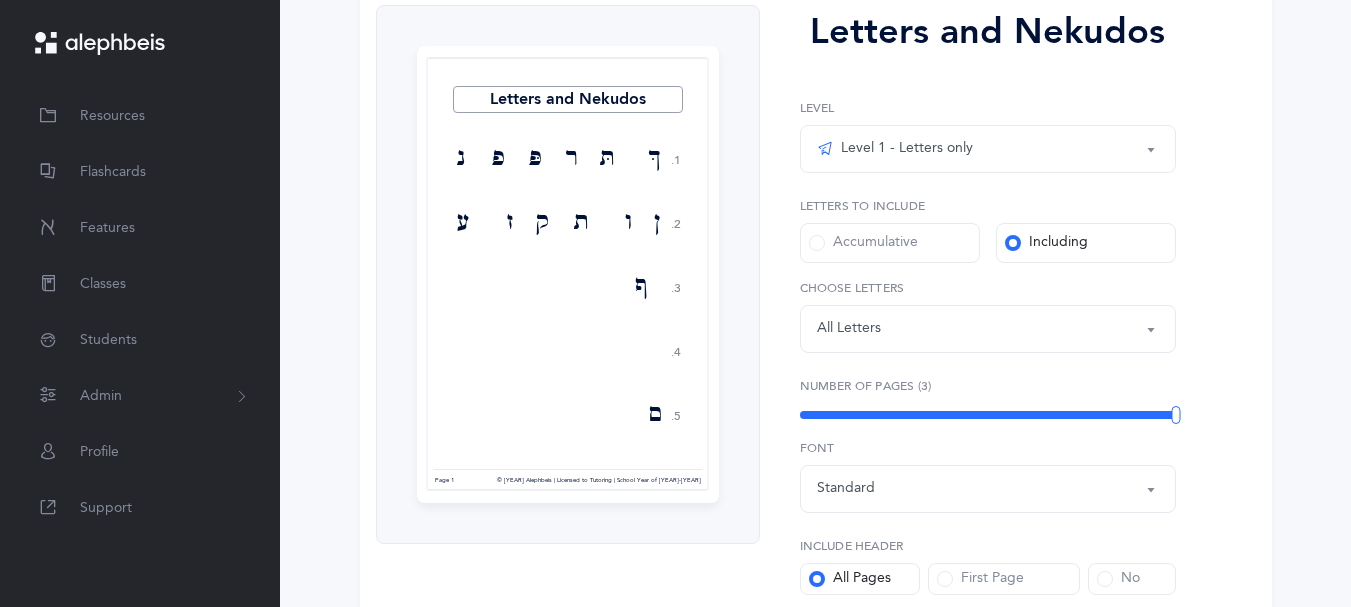 click on "Level 1 - Letters only" at bounding box center [988, 149] 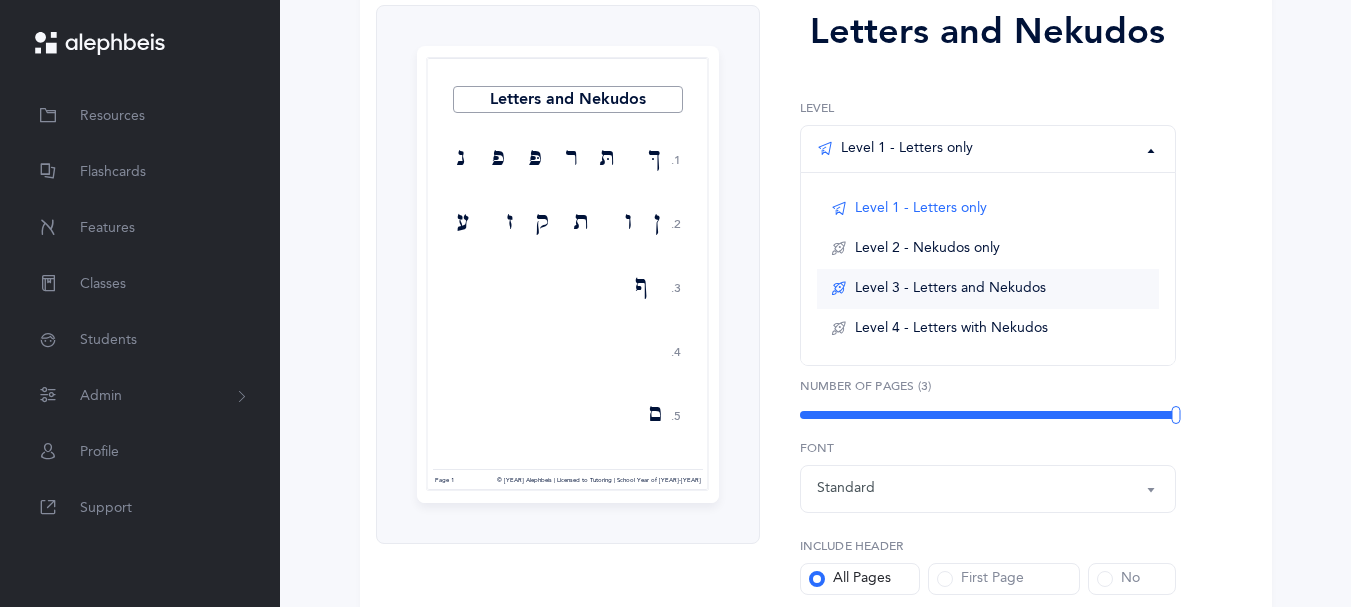 click on "Level 3 - Letters and Nekudos" at bounding box center [950, 289] 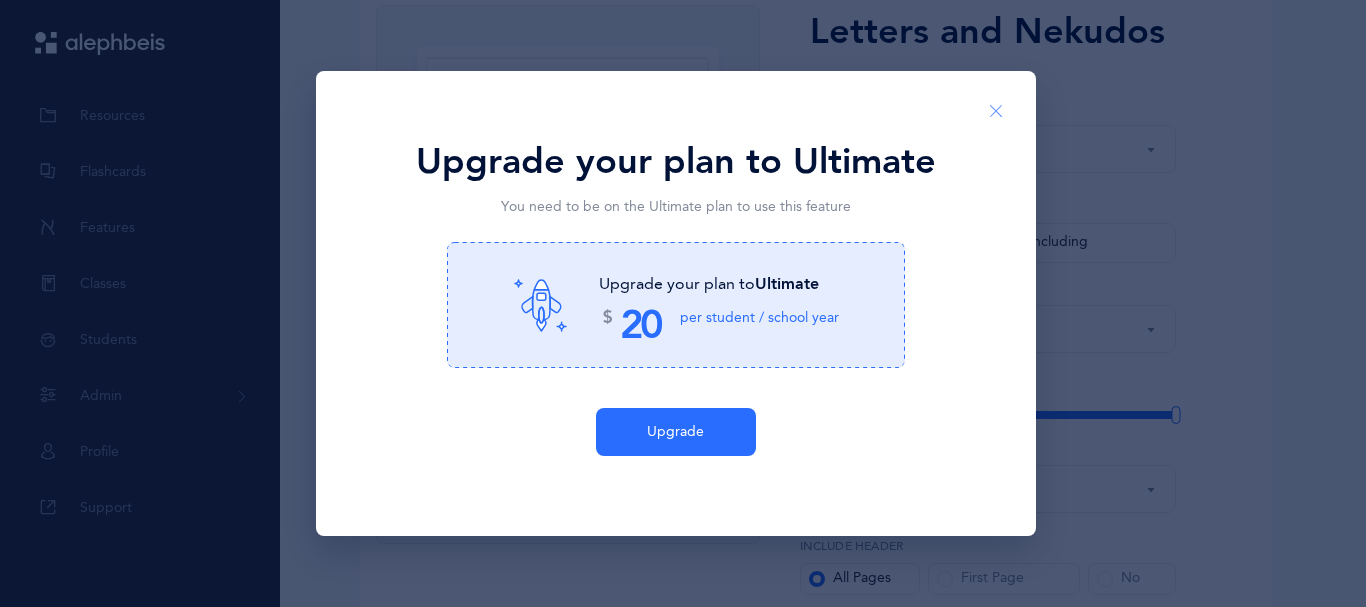 click at bounding box center (996, 112) 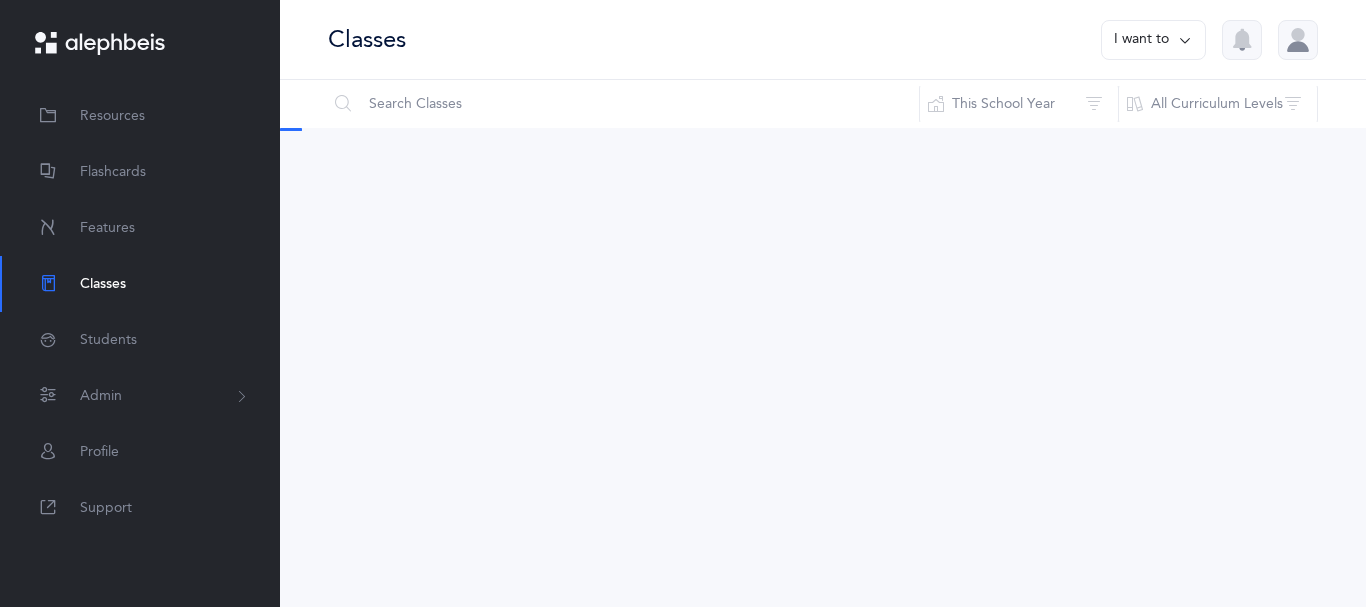 click at bounding box center [1298, 40] 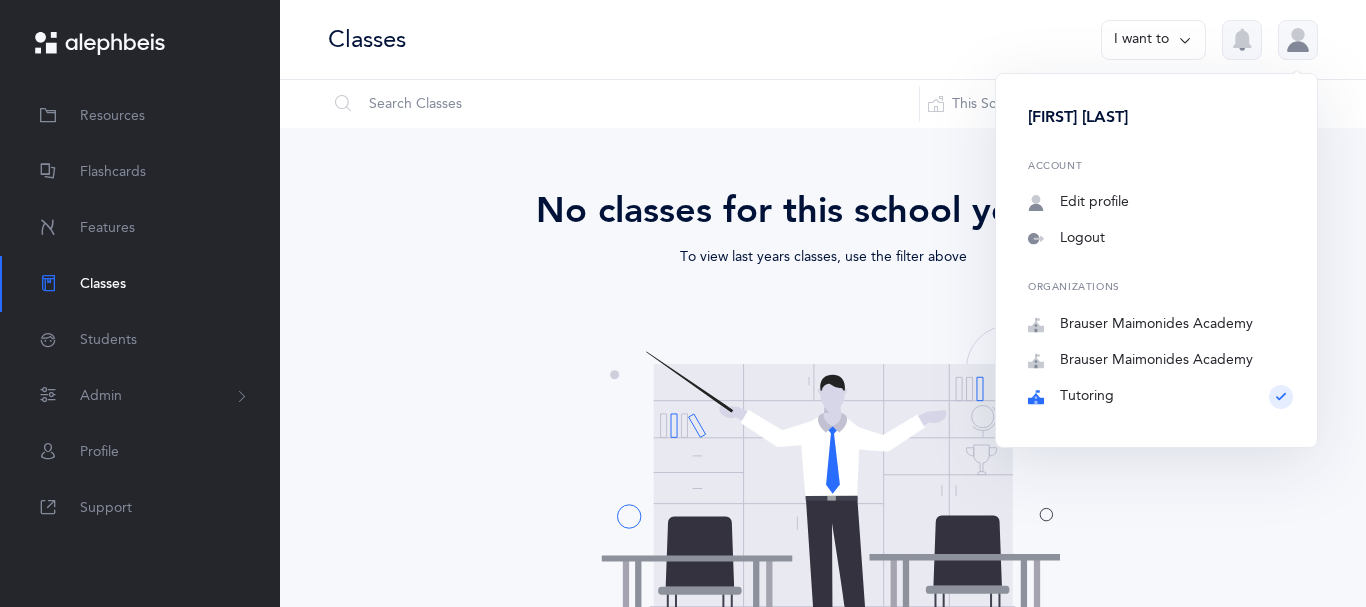 scroll, scrollTop: 0, scrollLeft: 0, axis: both 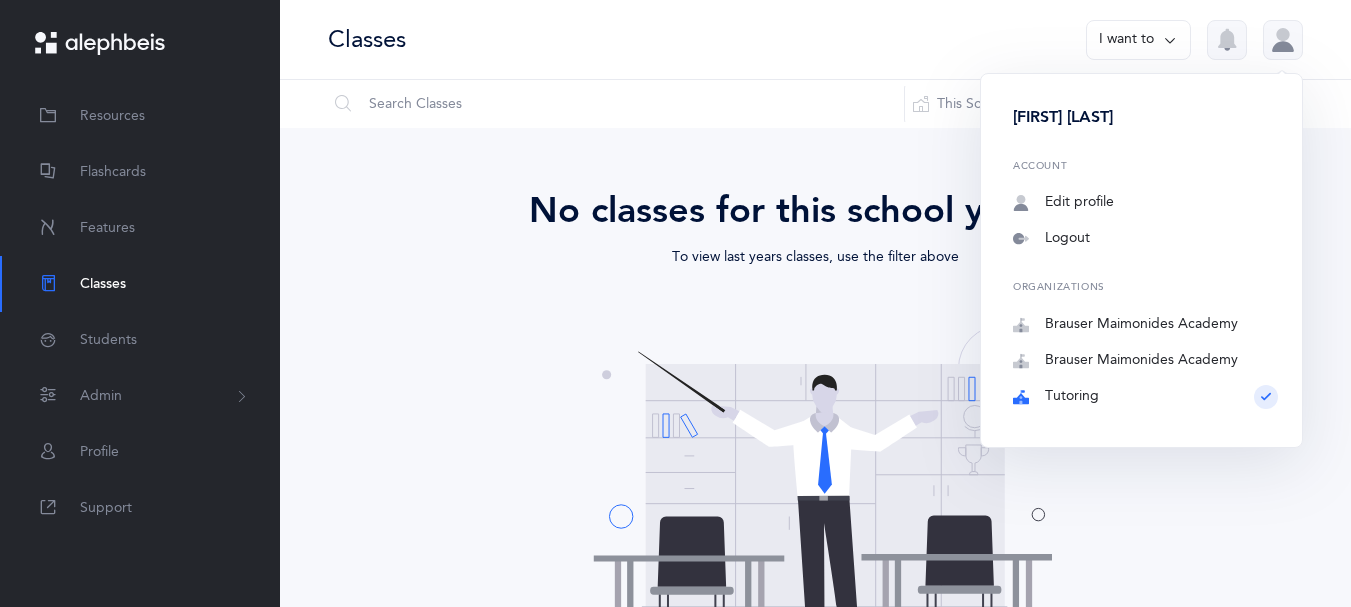 click on "No classes for this school year yet
To view last years classes, use the filter above
Create a class" at bounding box center [815, 482] 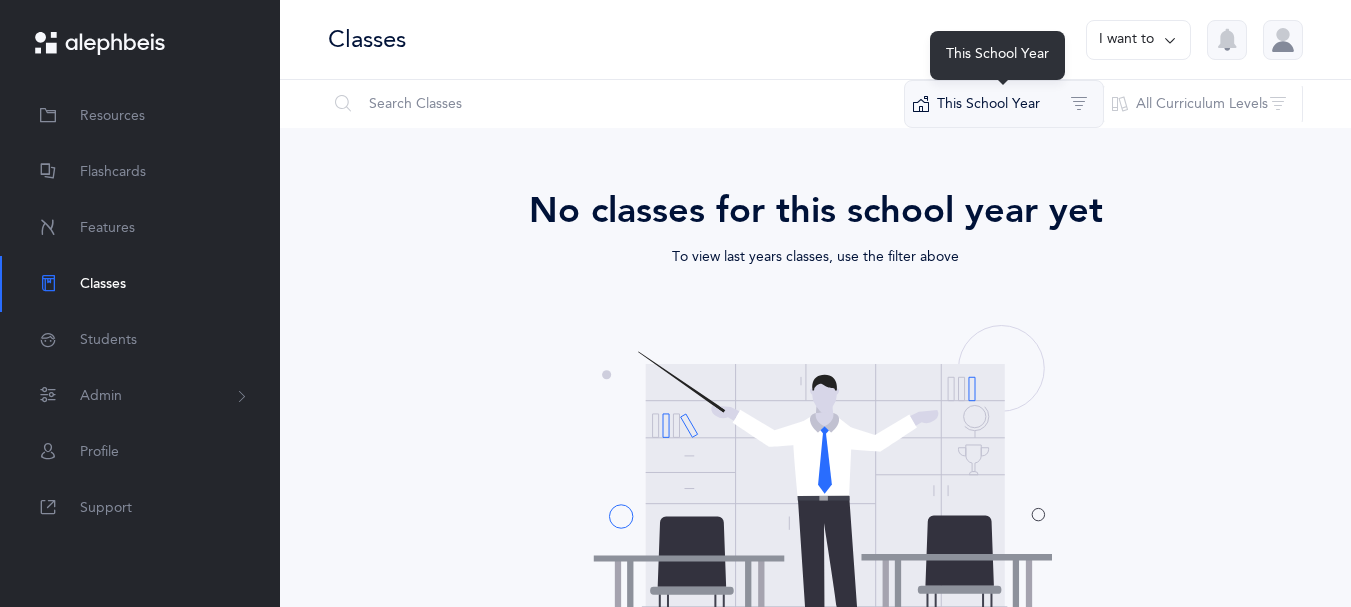click on "This School Year" at bounding box center [1004, 104] 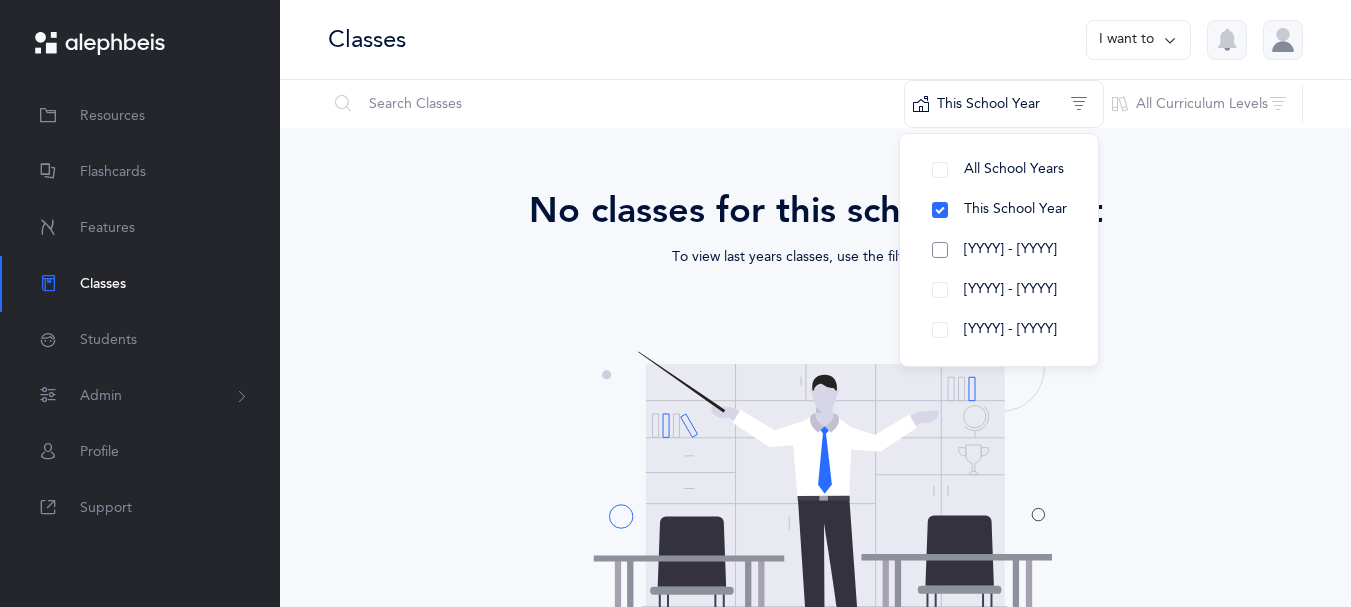 click on "[YYYY] - [YYYY]" at bounding box center [1014, 169] 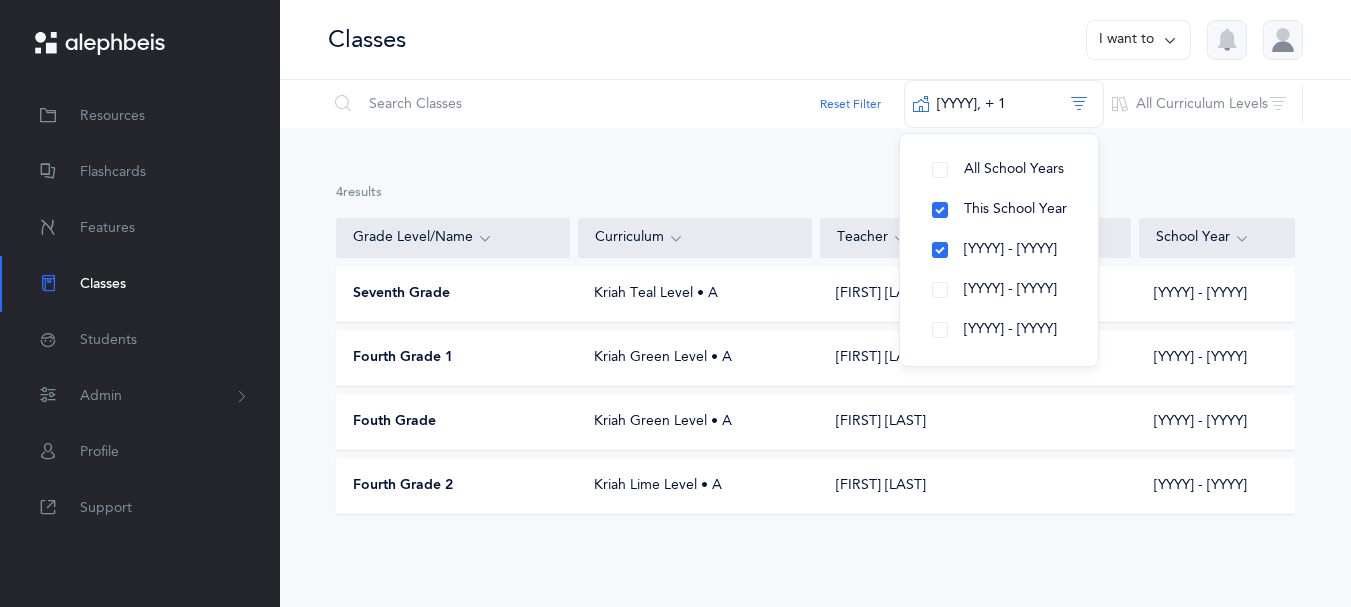 click on "Fouth Grade" at bounding box center [453, 294] 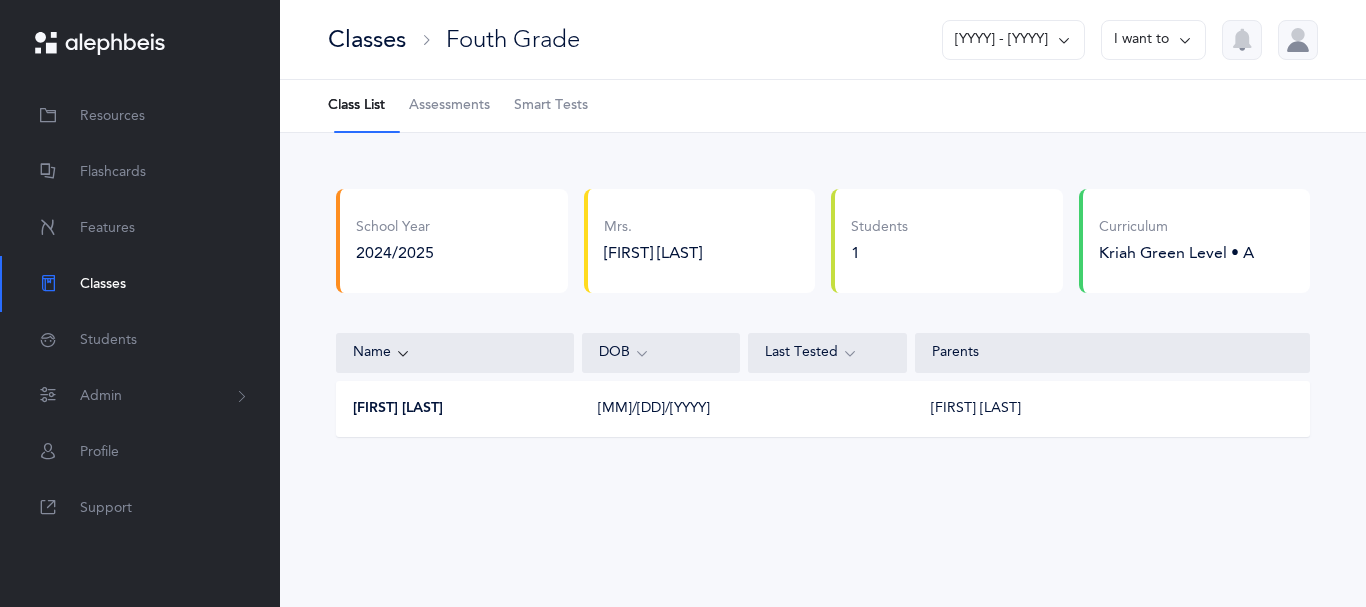 click on "Classes" at bounding box center (367, 39) 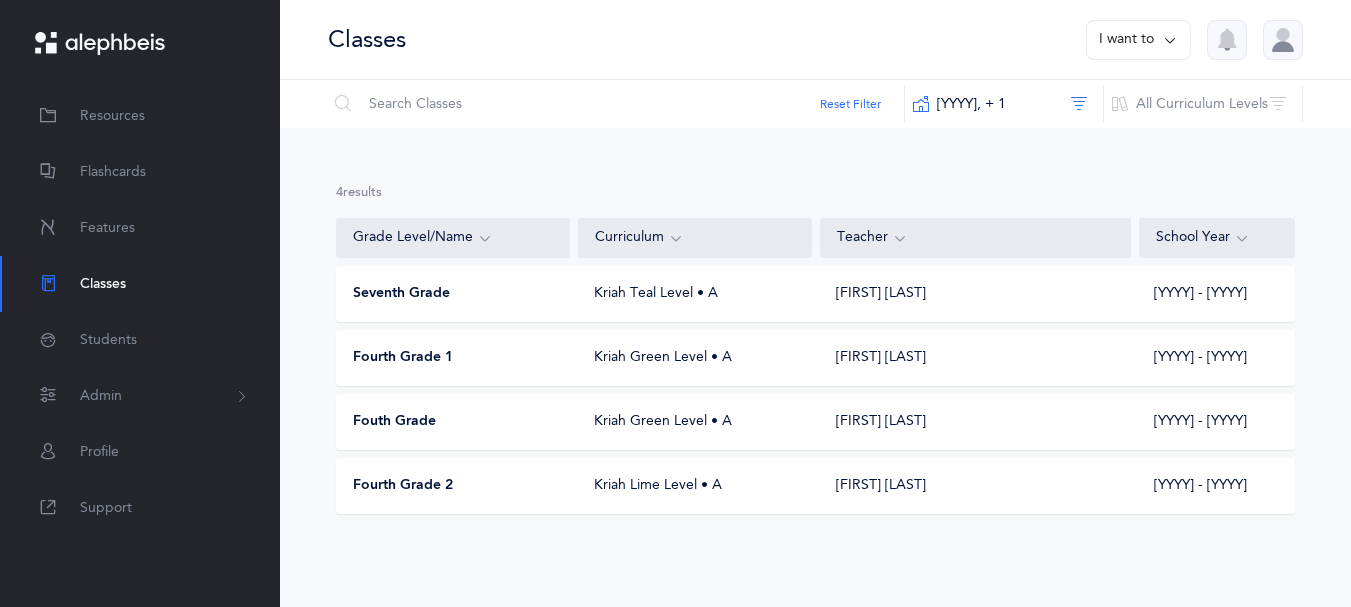 click on "Kriah Teal Level • A" at bounding box center [694, 294] 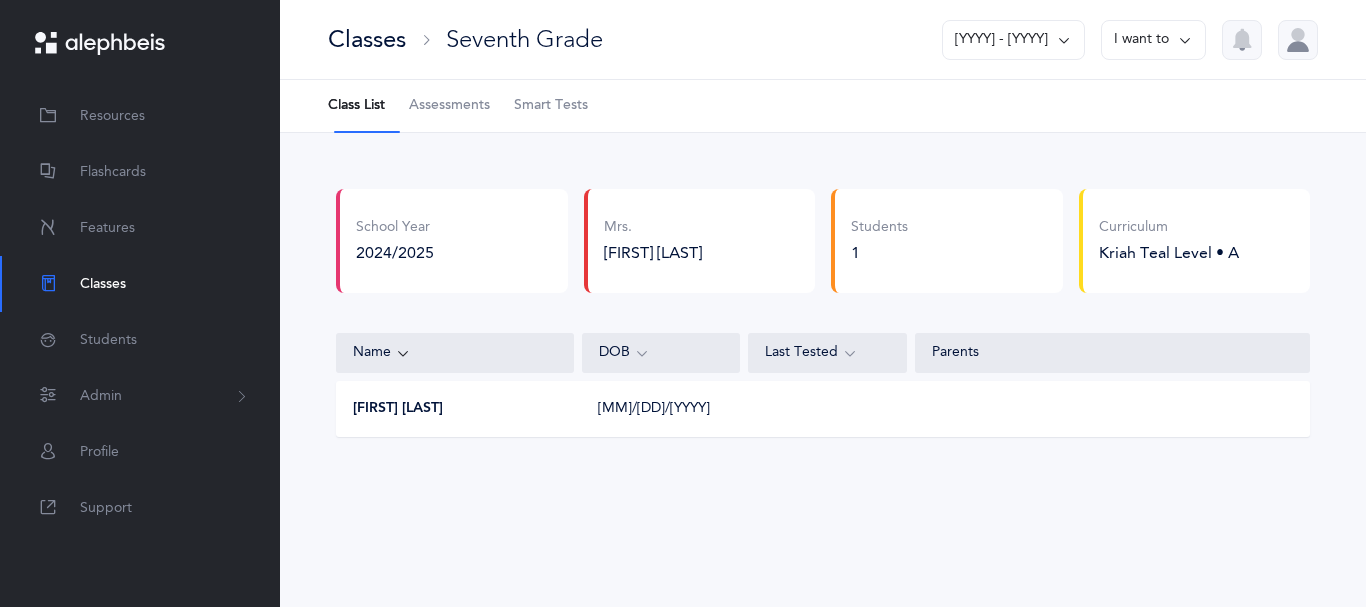 click on "Classes" at bounding box center (367, 39) 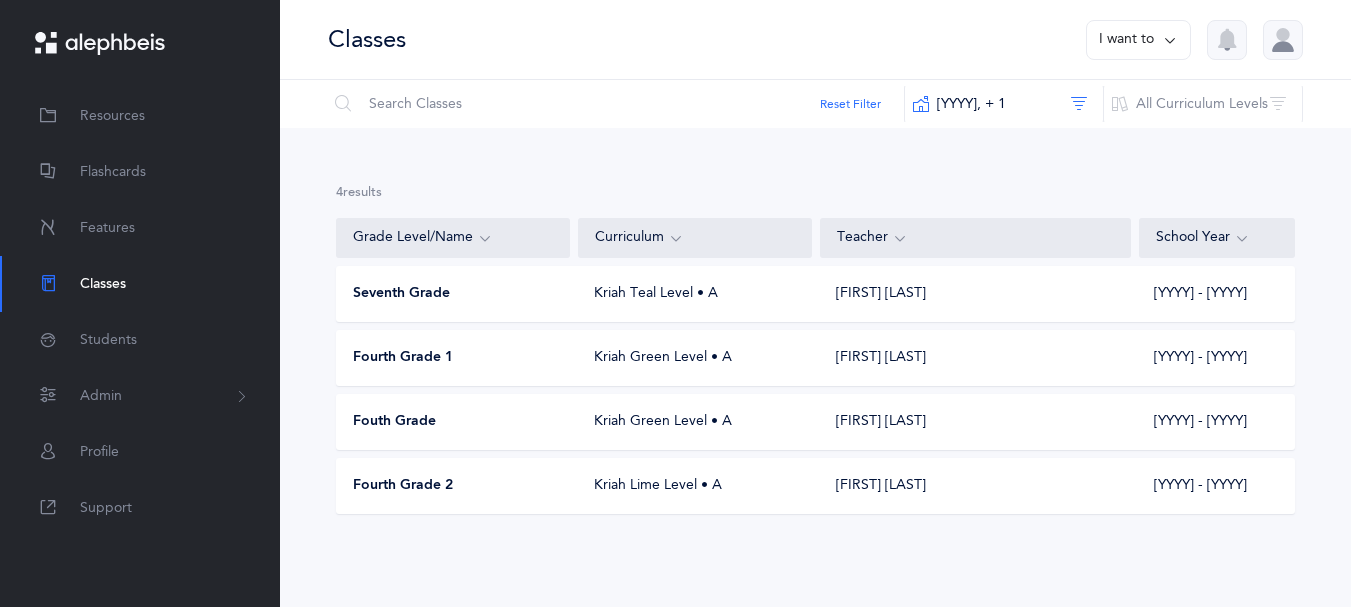 click on "Fourth Grade 2" at bounding box center (401, 294) 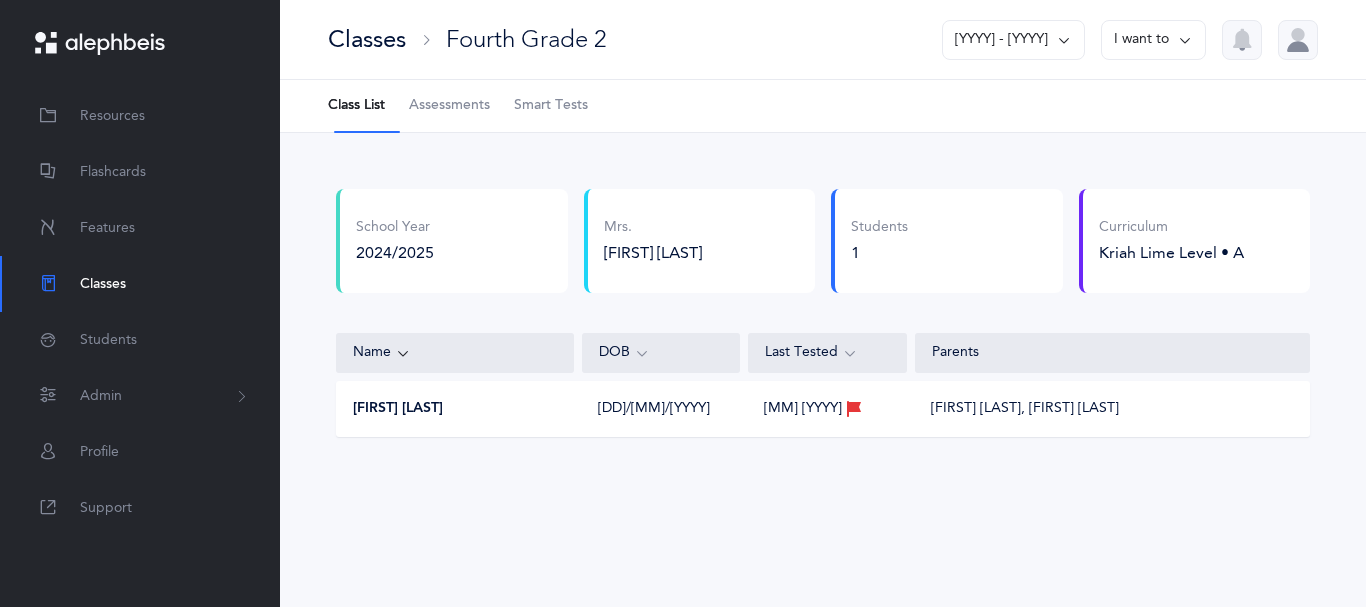 click on "[FIRST] [LAST]" at bounding box center (398, 409) 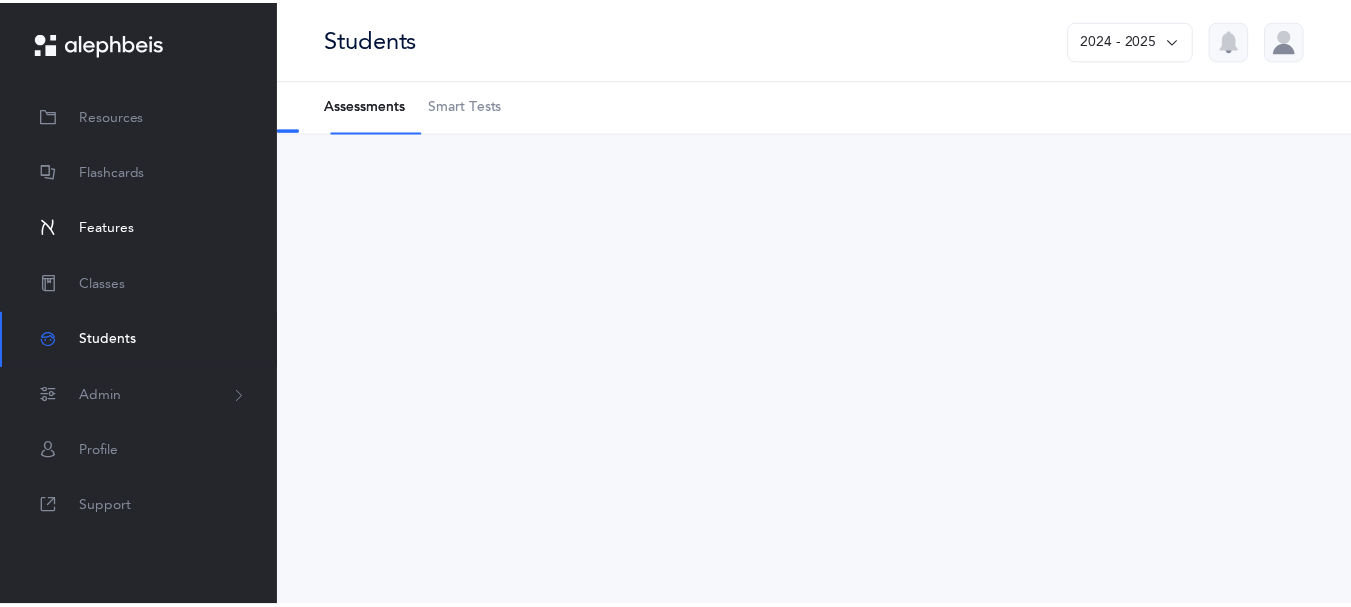 scroll, scrollTop: 0, scrollLeft: 0, axis: both 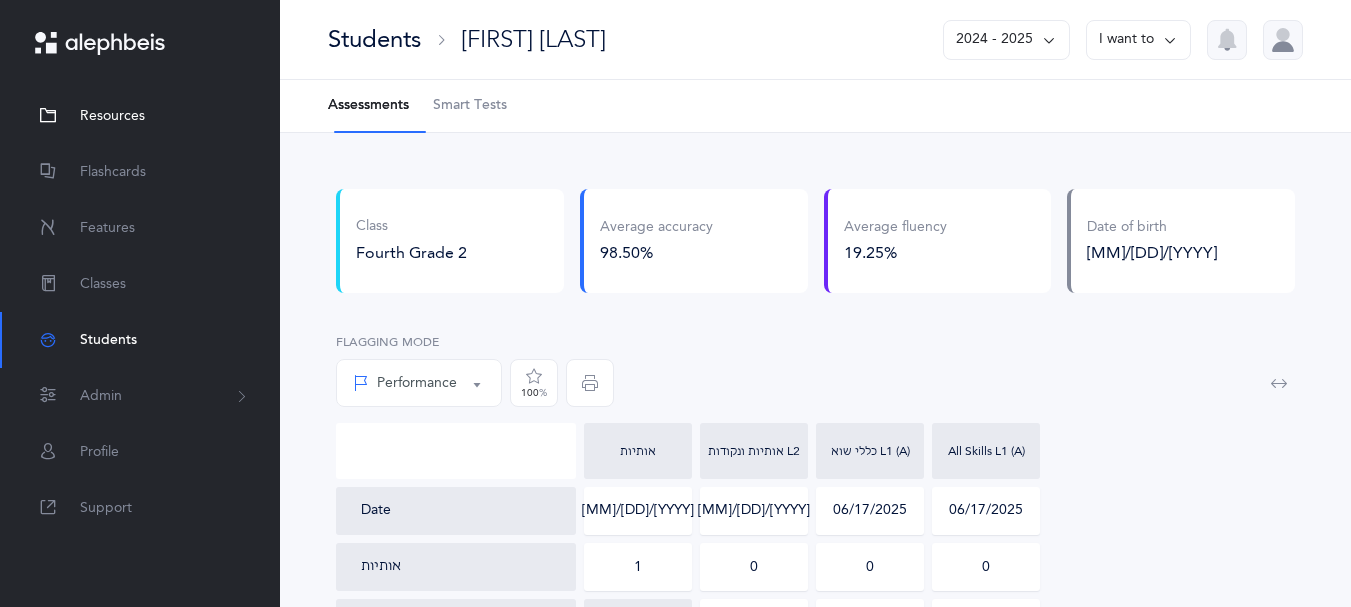 click on "Resources" at bounding box center [112, 116] 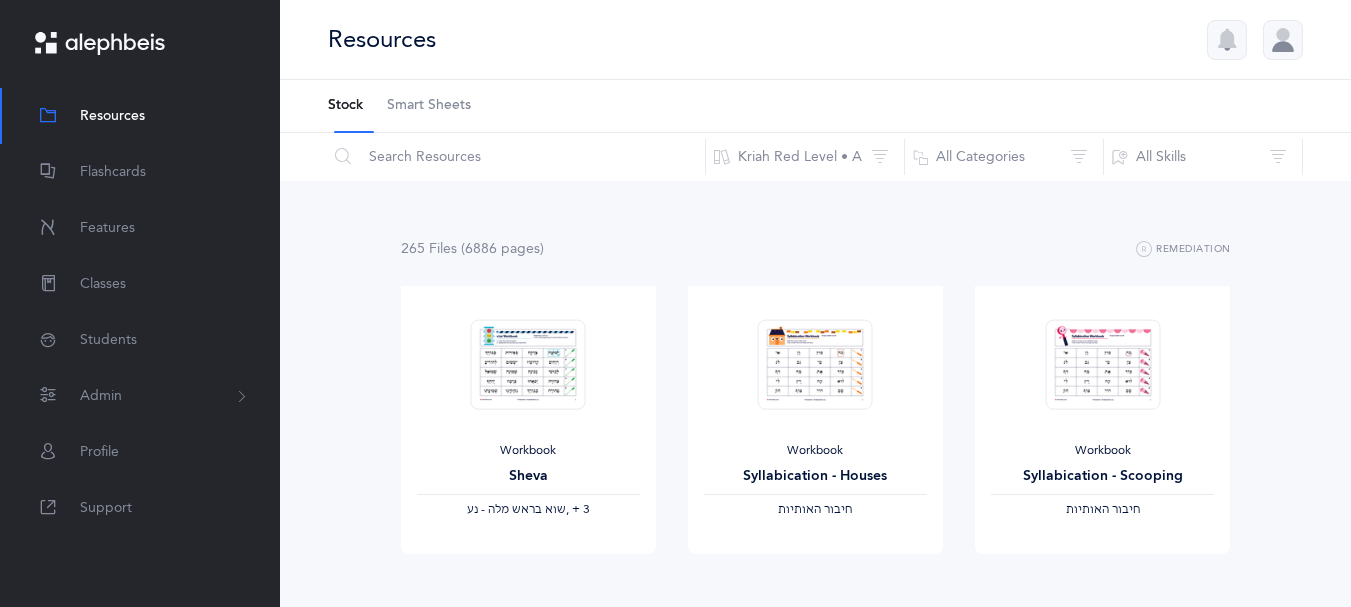 click on "Smart Sheets" at bounding box center (429, 106) 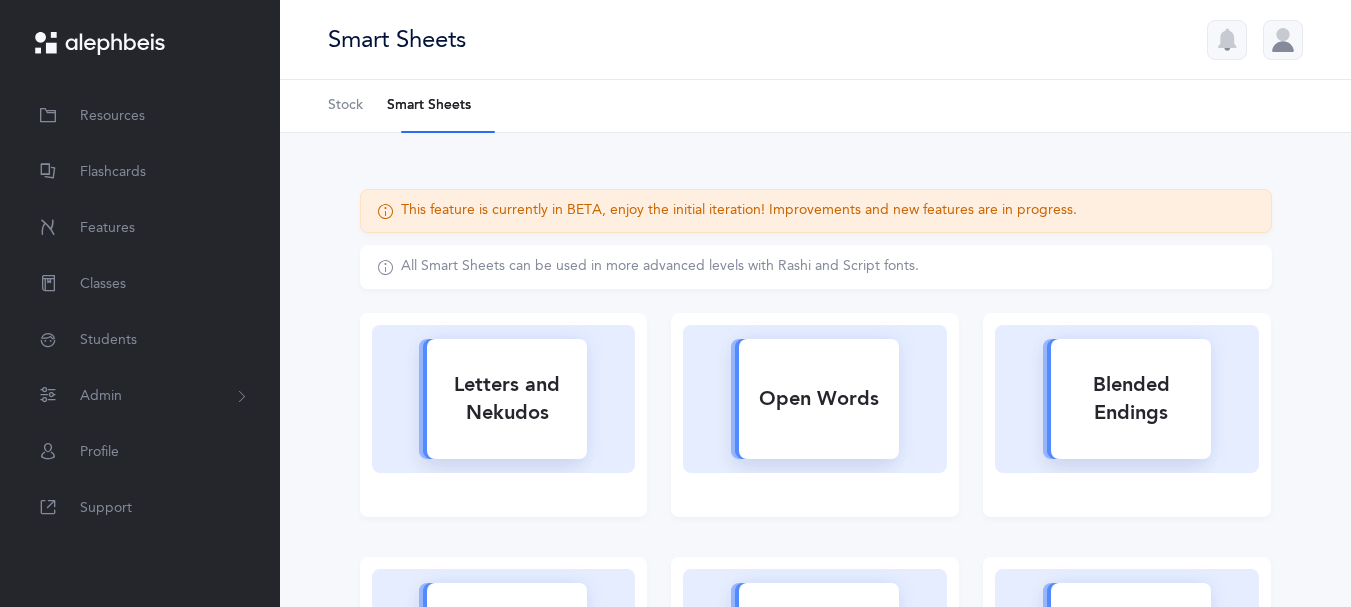 scroll, scrollTop: 0, scrollLeft: 0, axis: both 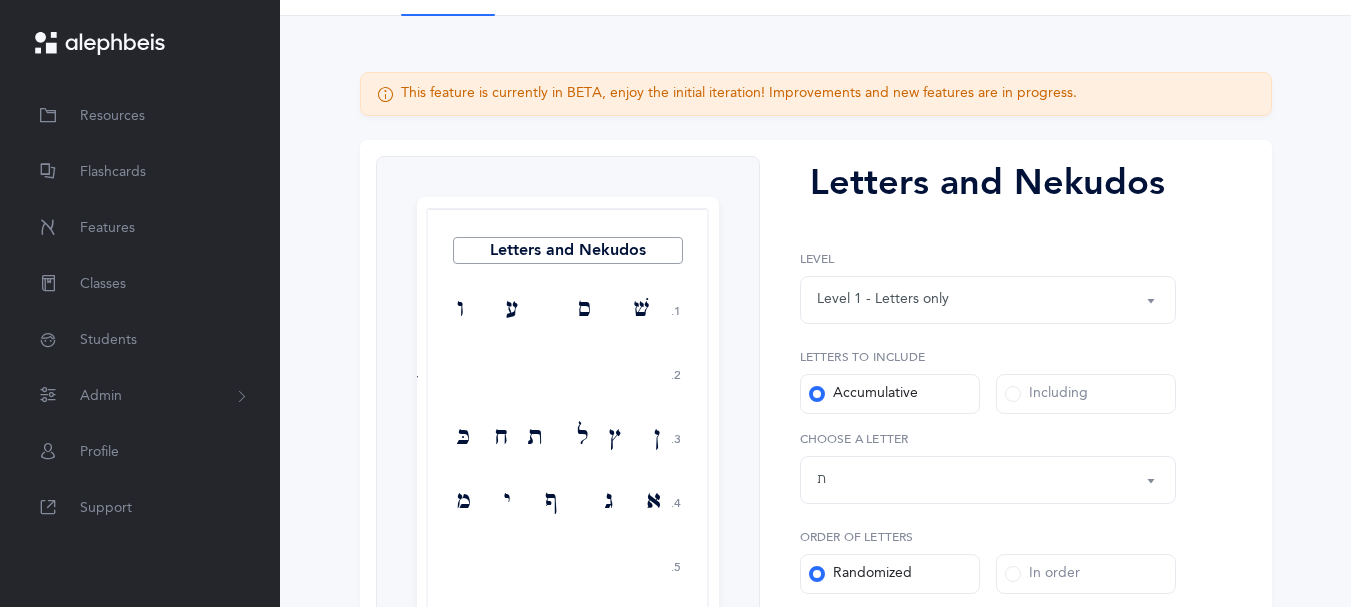 click on "Level 1 - Letters only" at bounding box center [988, 300] 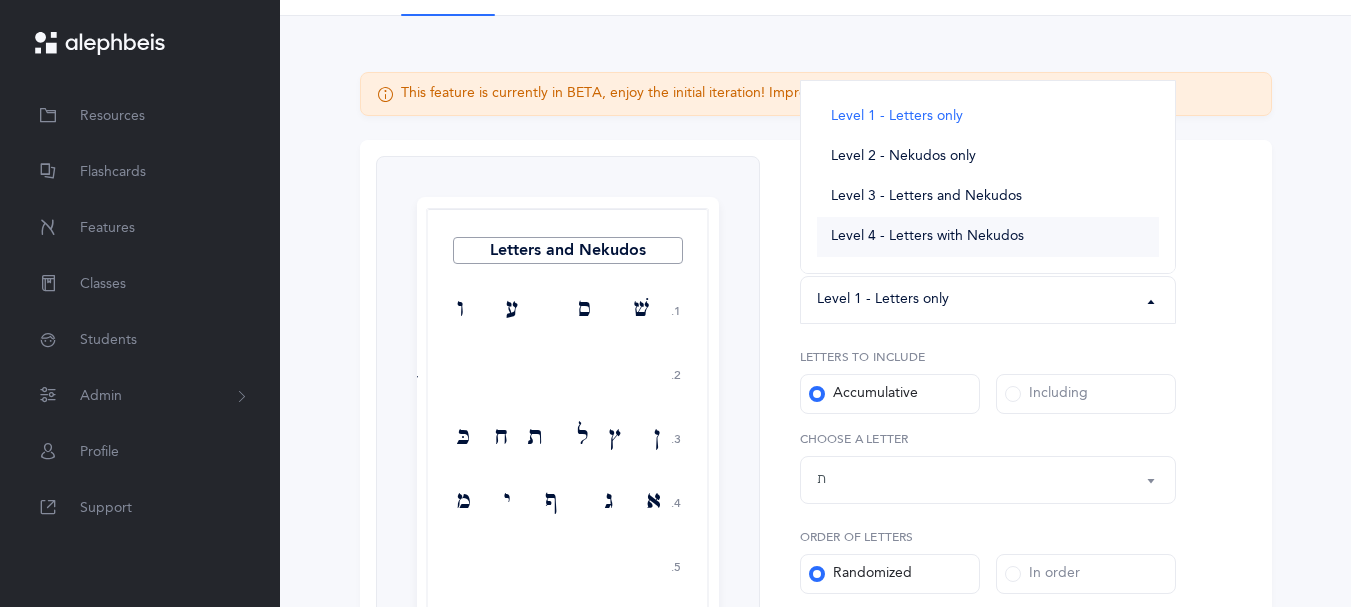 click on "Level 4 - Letters with Nekudos" at bounding box center [927, 237] 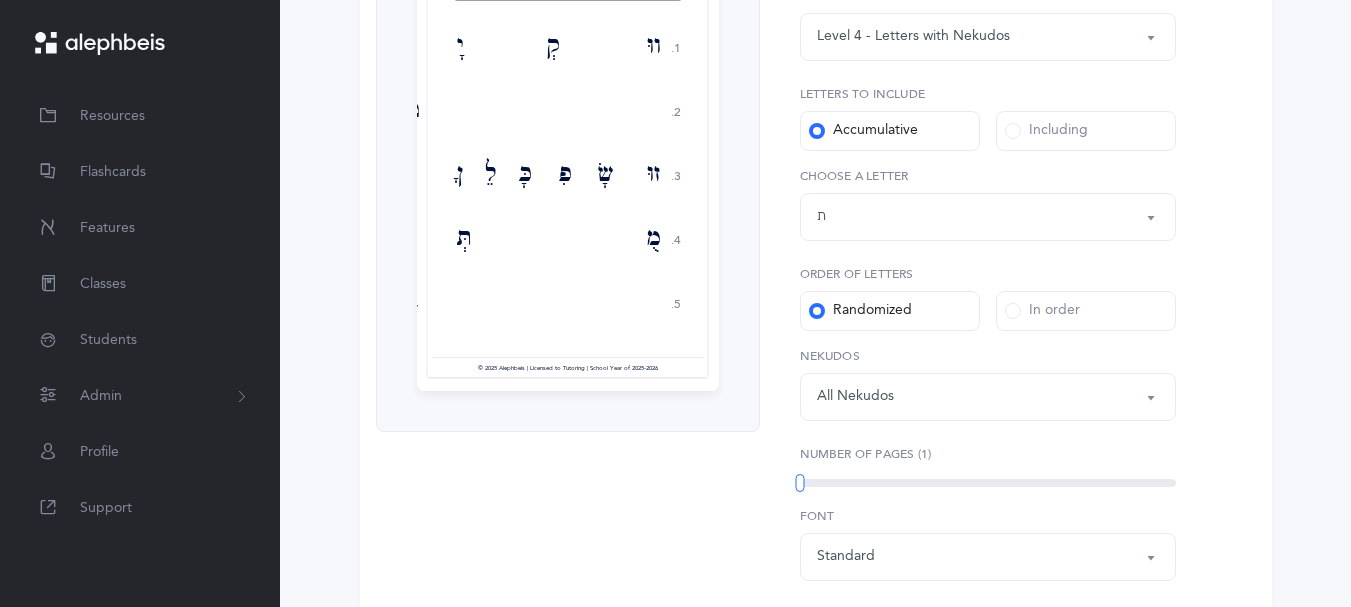 scroll, scrollTop: 117, scrollLeft: 0, axis: vertical 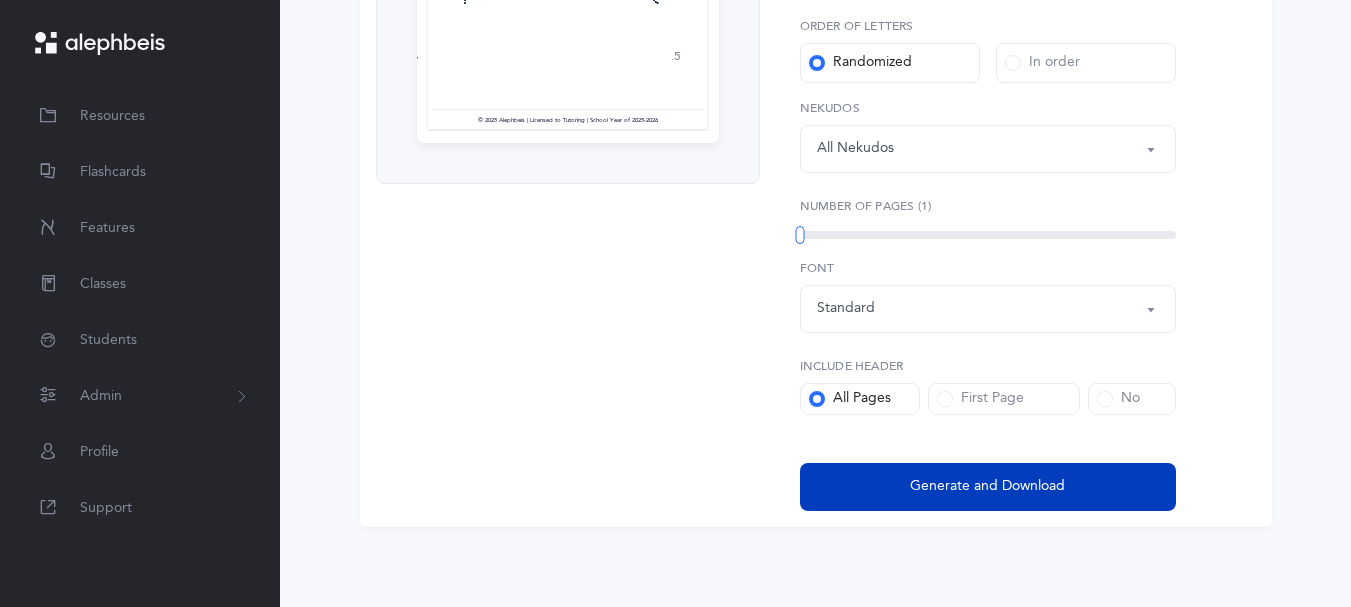 click on "Generate and Download" at bounding box center [987, 486] 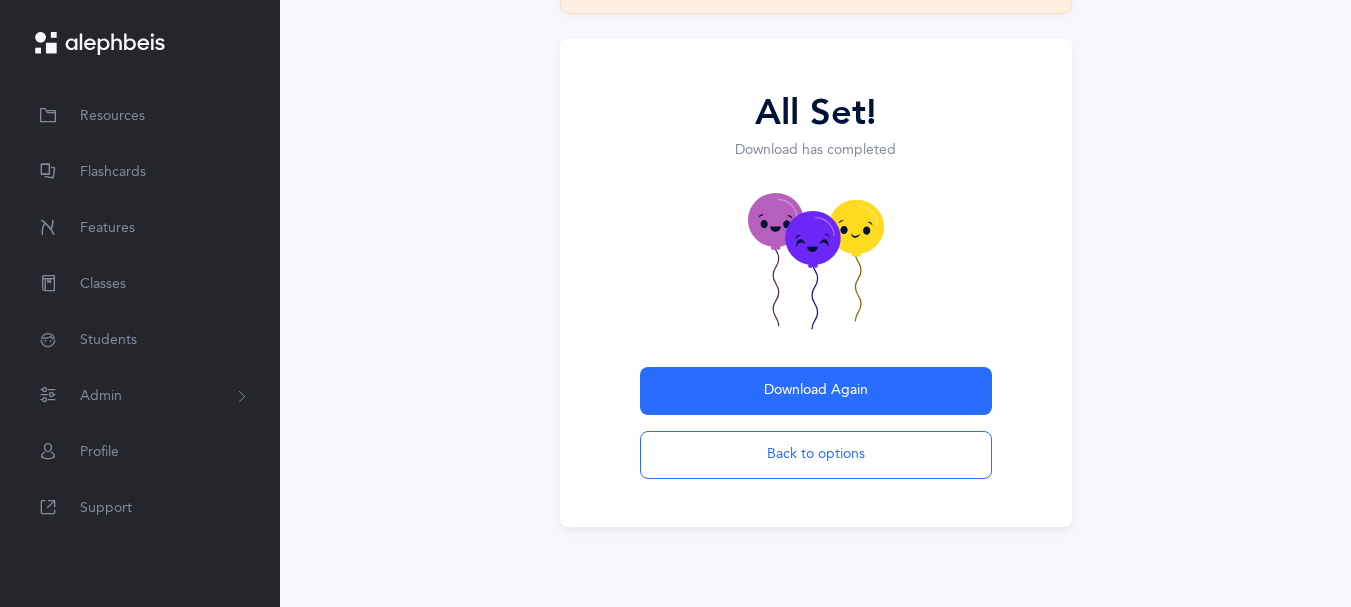 scroll, scrollTop: 238, scrollLeft: 0, axis: vertical 